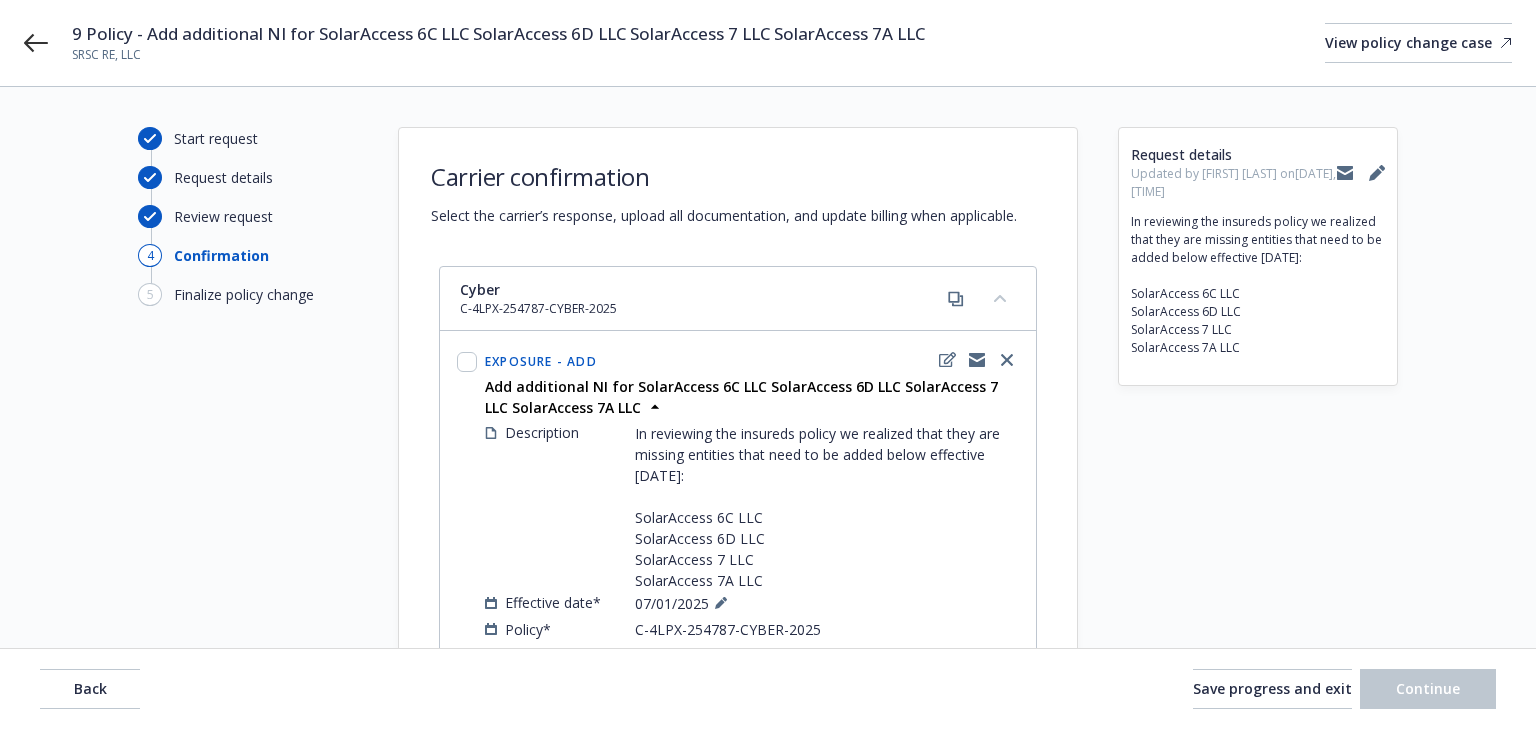 select on "ACCEPTED" 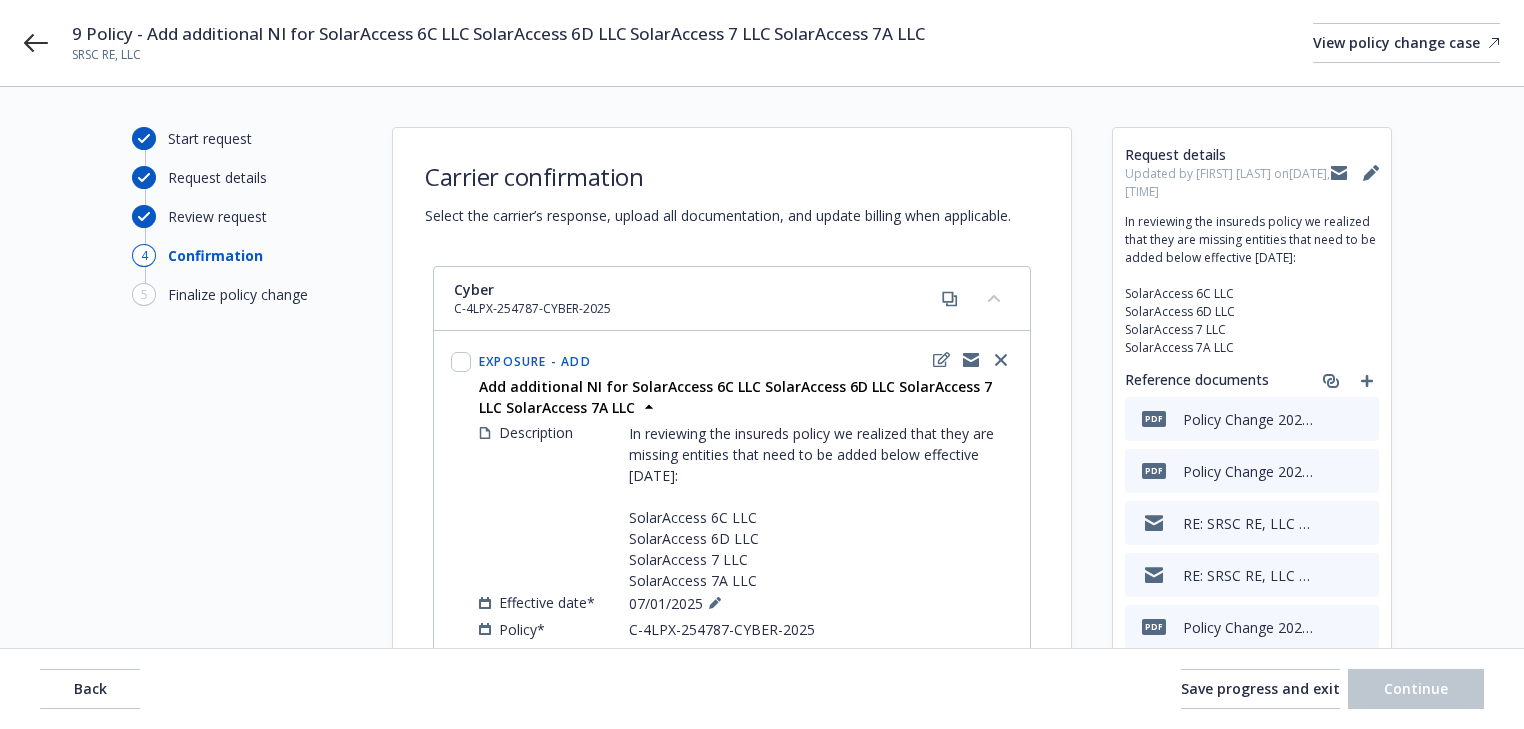 click on "Start request Request details Review request 4 Confirmation   5 Finalize policy change" at bounding box center (242, 4042) 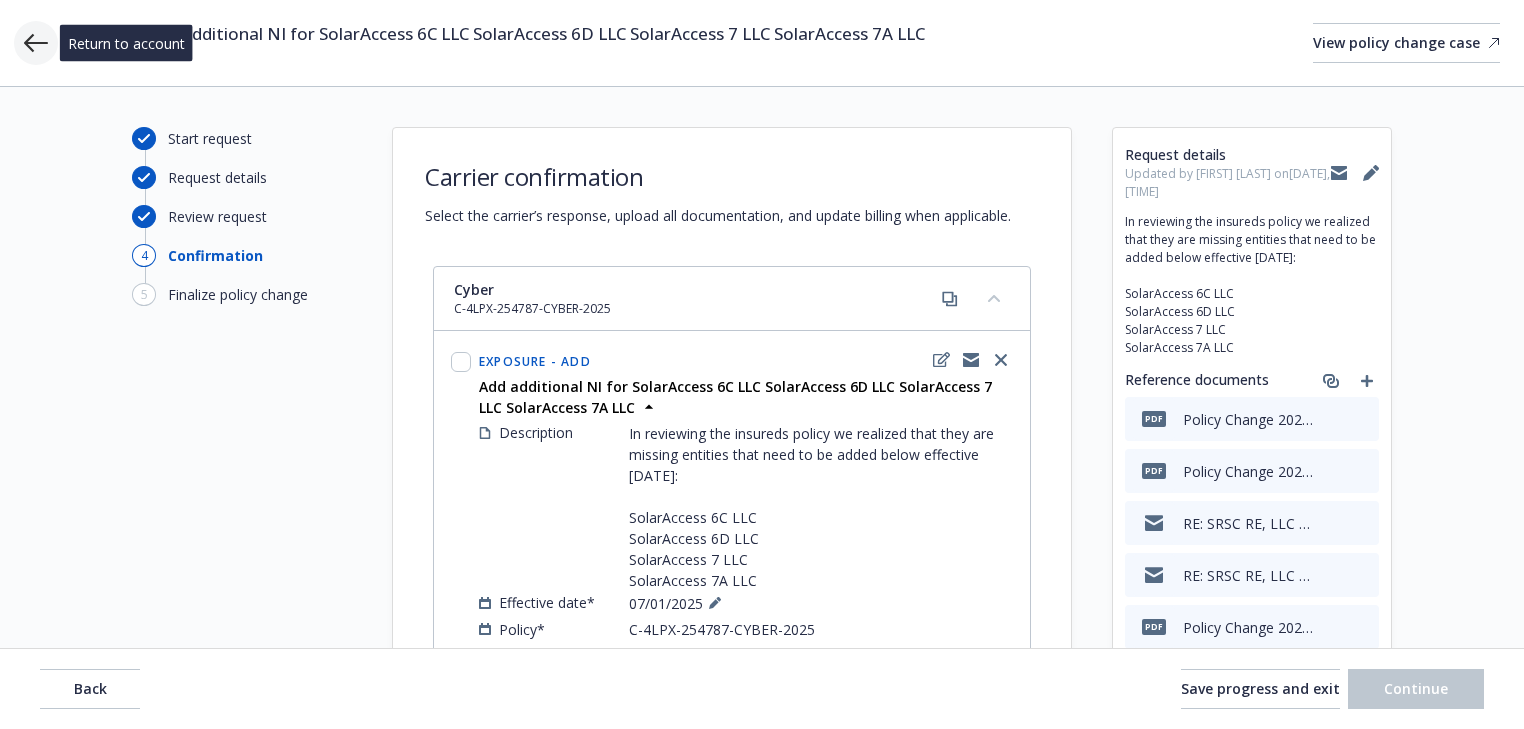 click 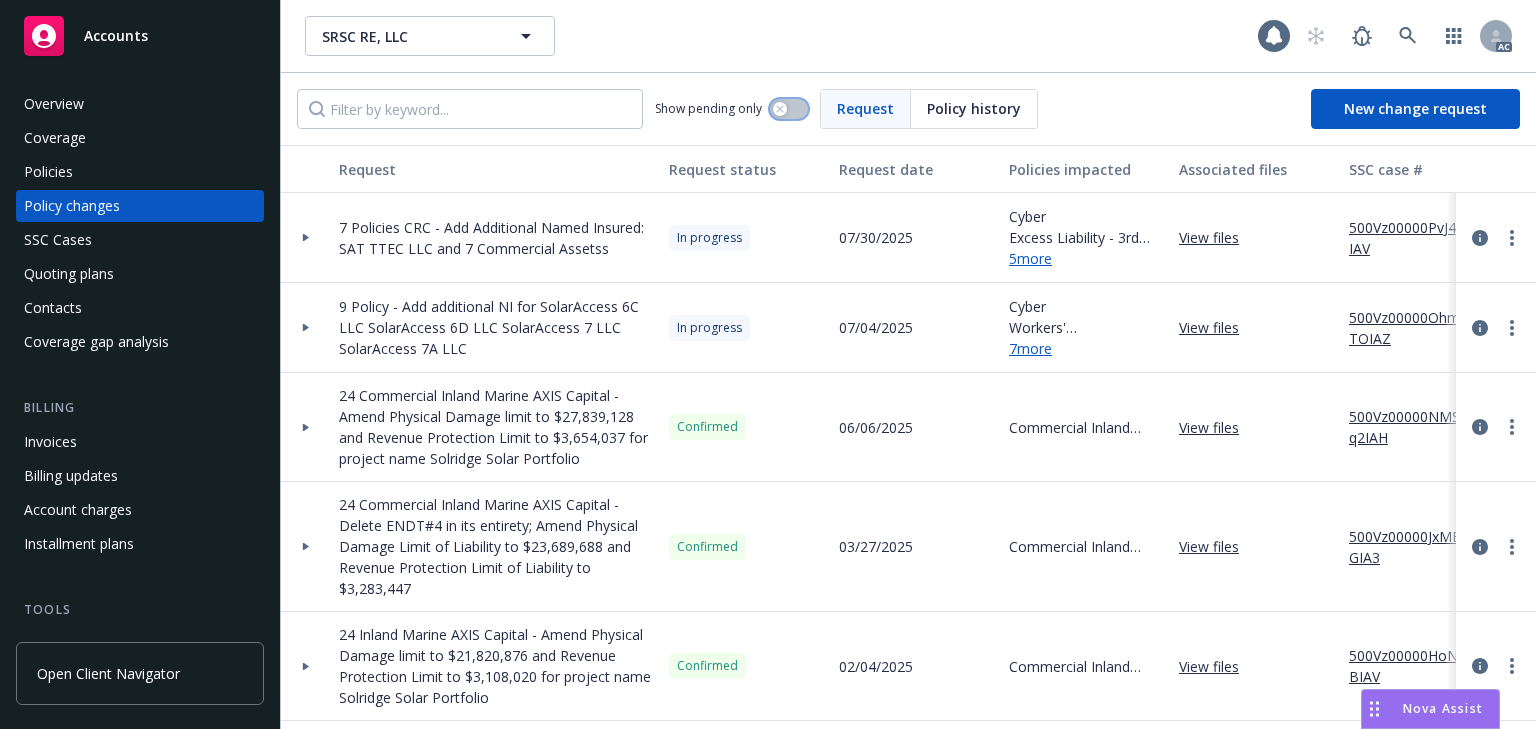 click at bounding box center [789, 109] 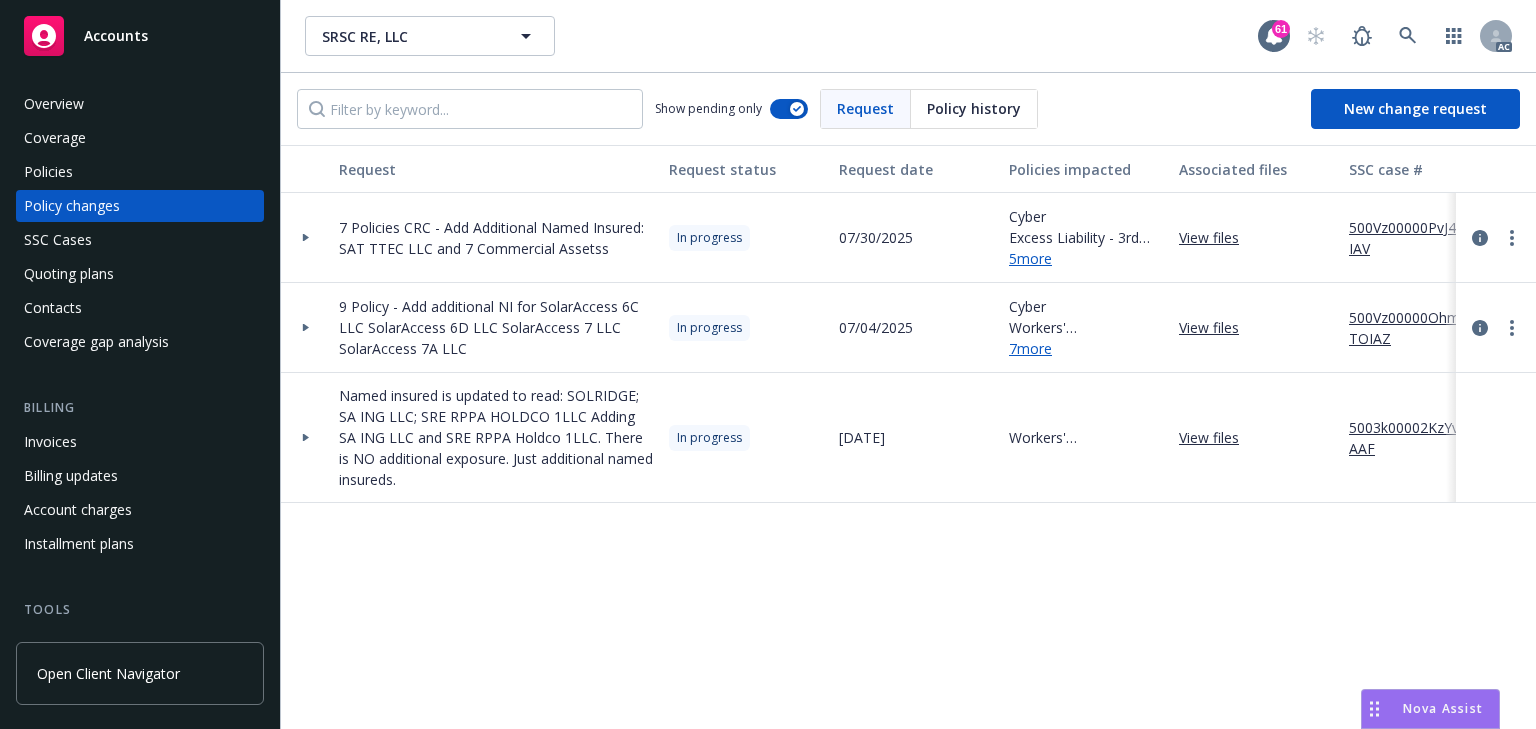 click on "500Vz00000PvJ4SIAV" at bounding box center (1416, 238) 